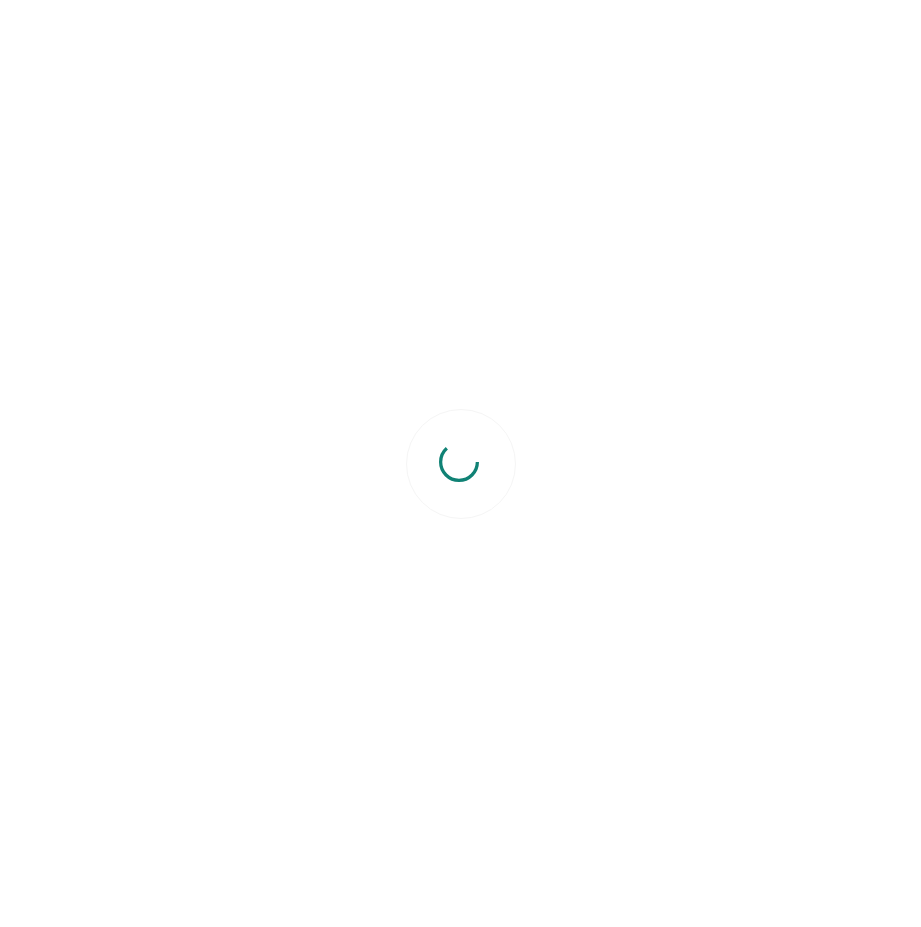 scroll, scrollTop: 0, scrollLeft: 0, axis: both 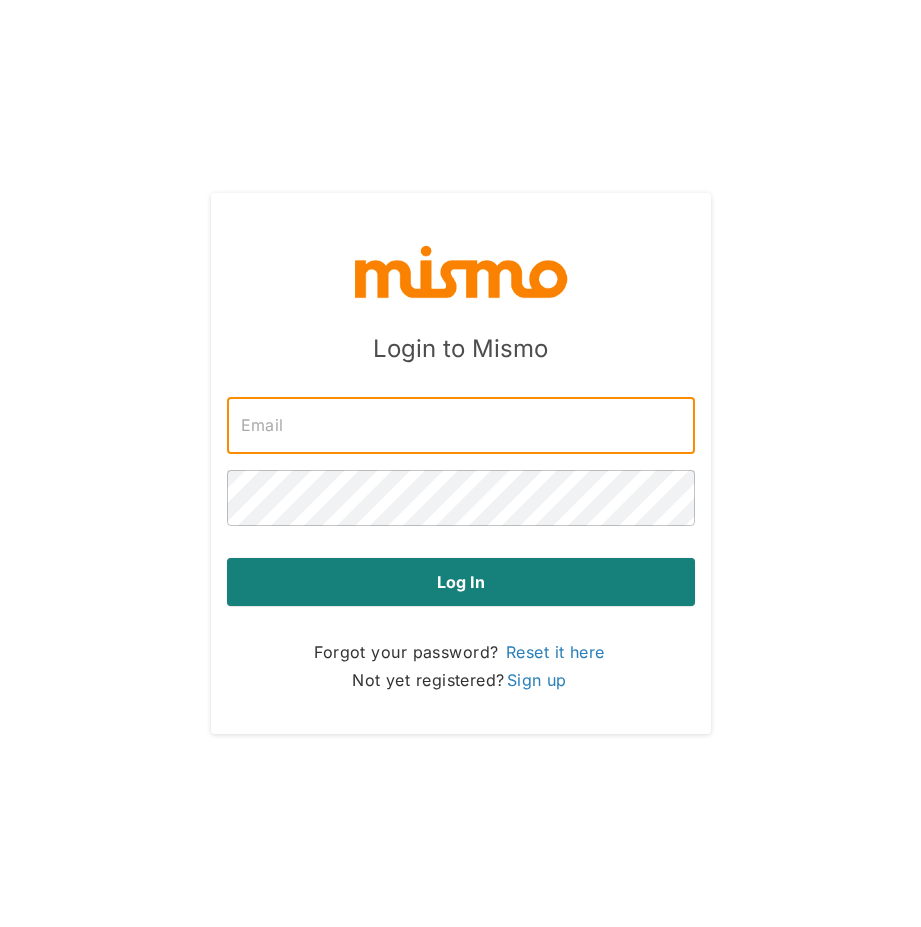 click at bounding box center (461, 426) 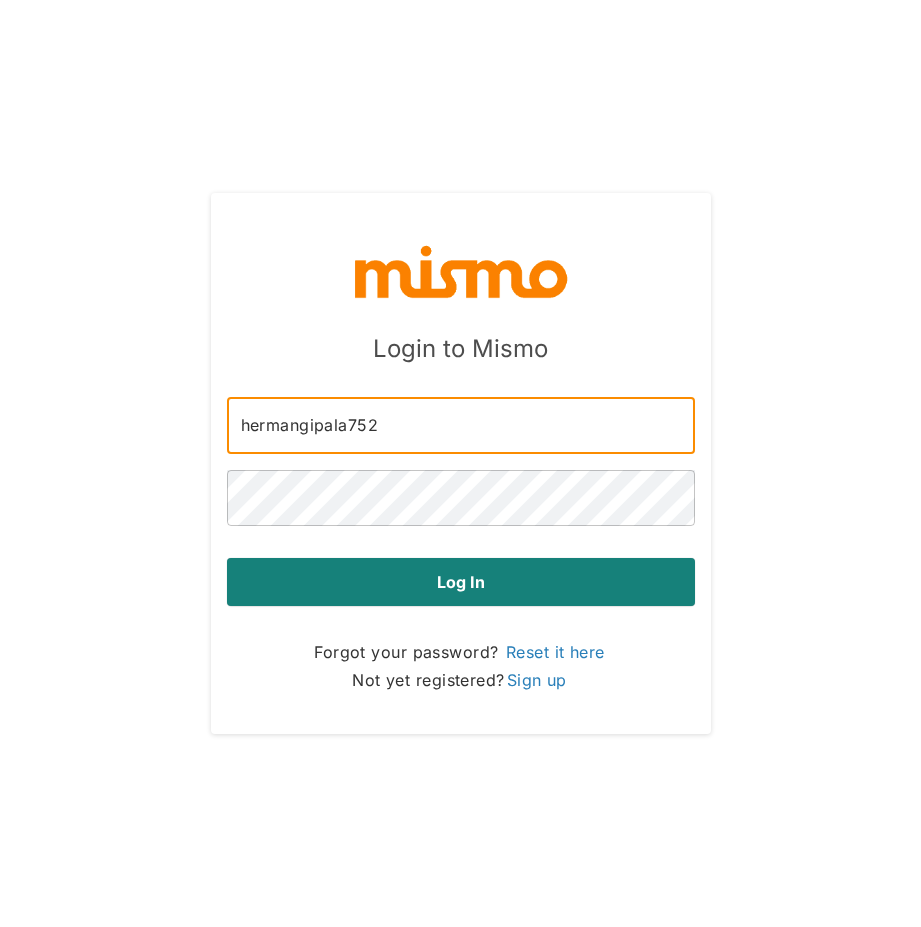 click on "Log in" at bounding box center [461, 582] 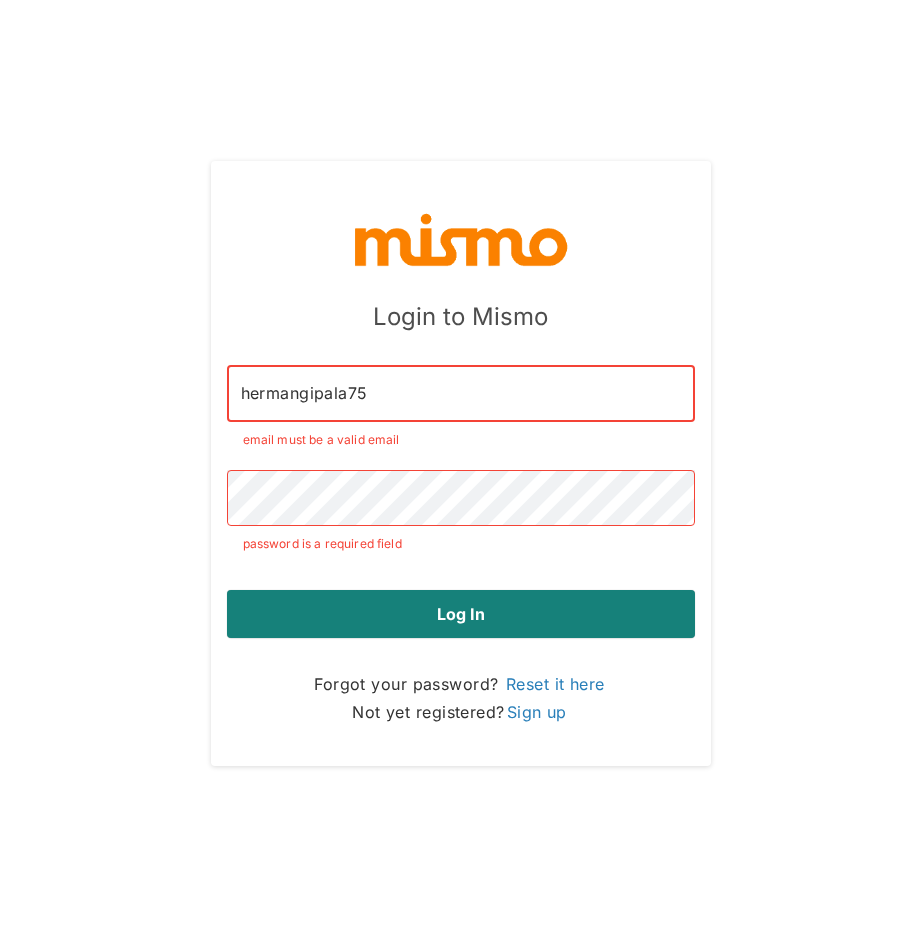 type on "hermangipala75" 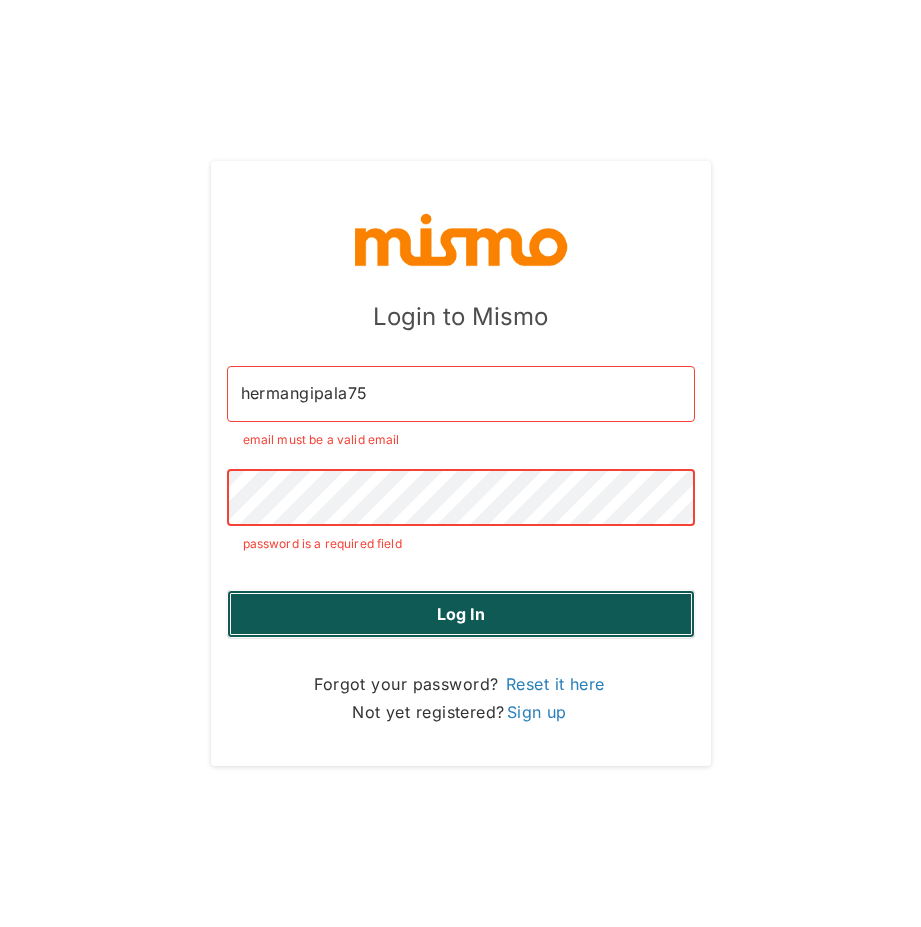 type 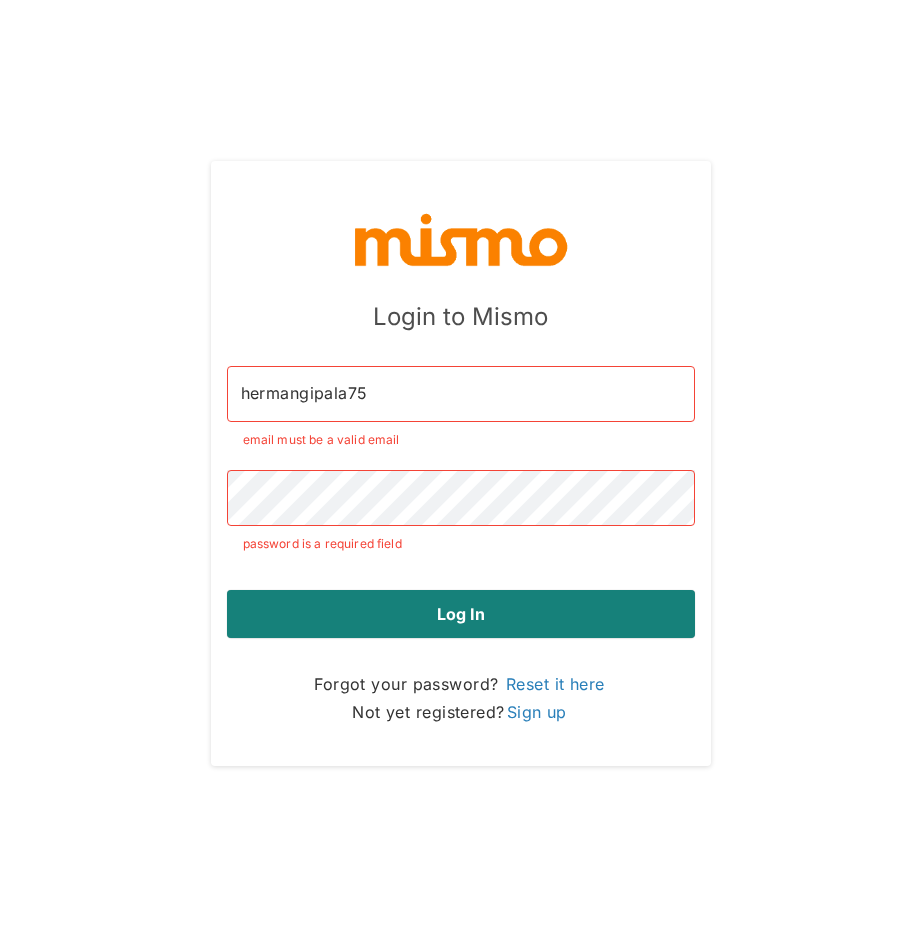 type 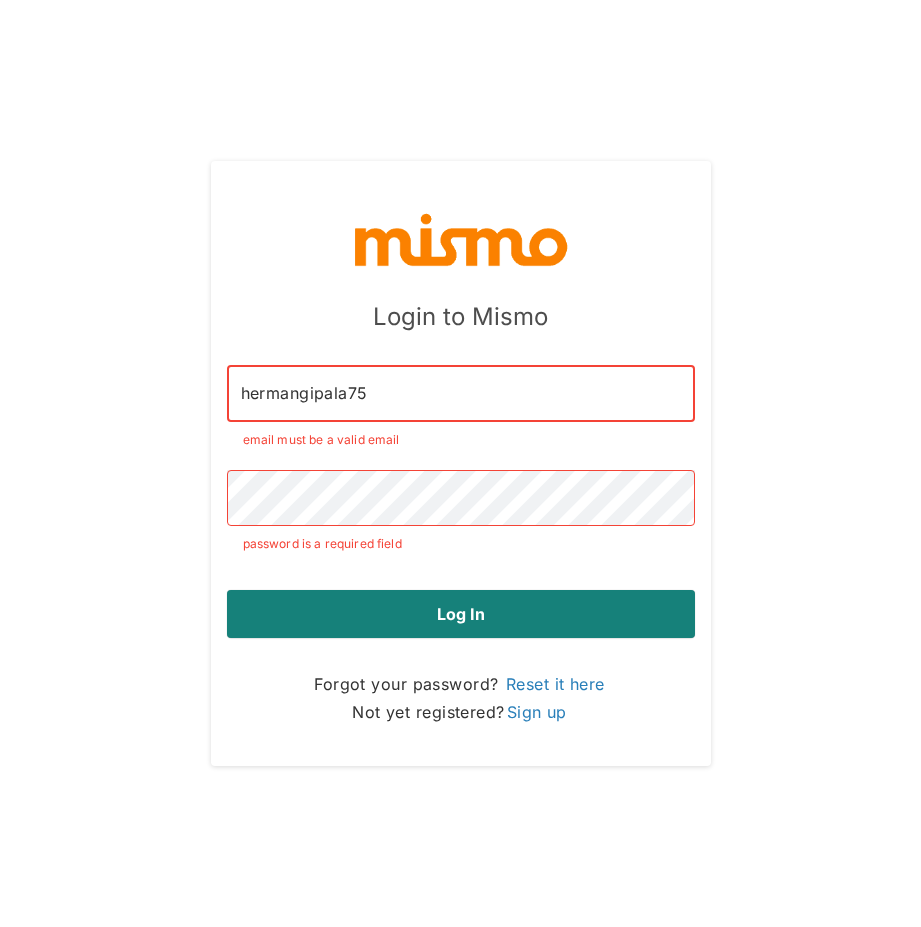 click on "hermangipala75" at bounding box center (461, 394) 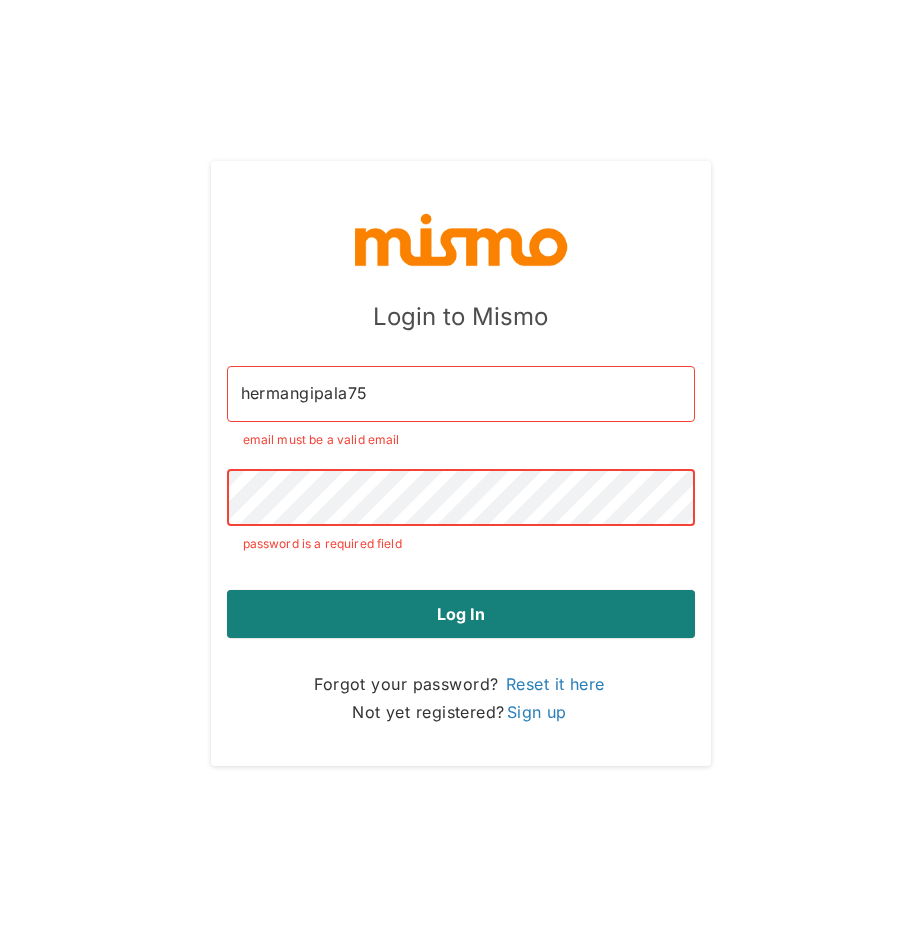 click on "​ password is a required field" at bounding box center (453, 506) 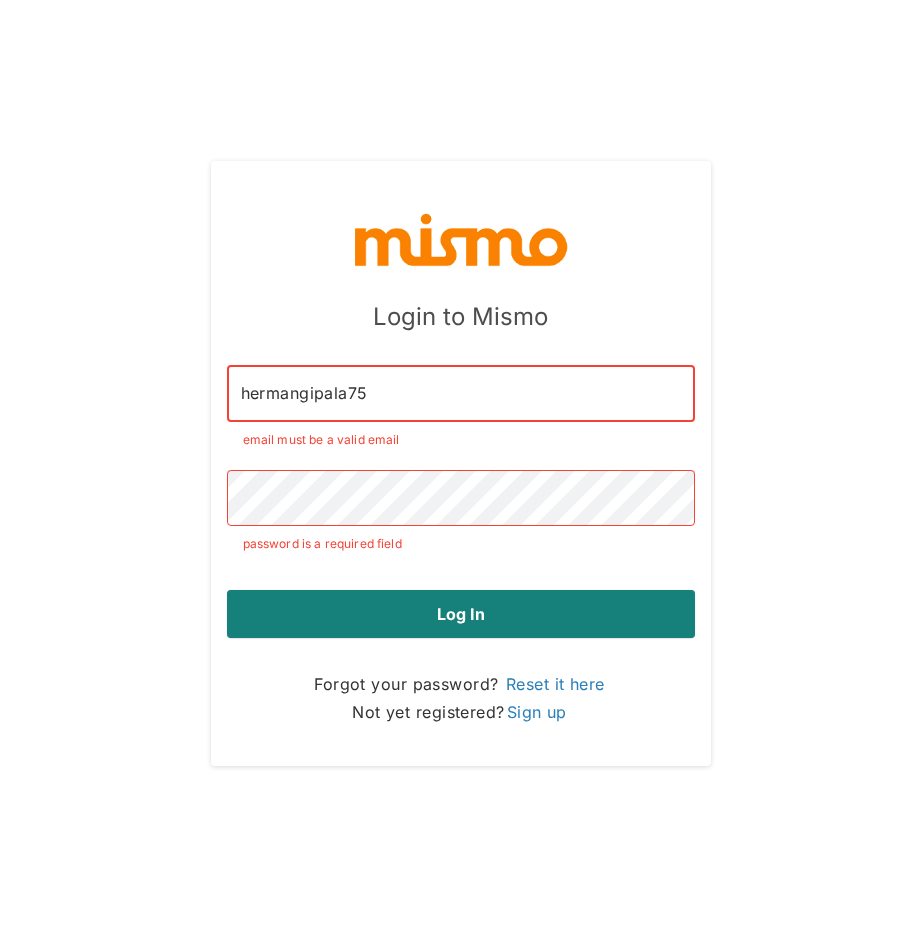 drag, startPoint x: 429, startPoint y: 397, endPoint x: 336, endPoint y: 395, distance: 93.0215 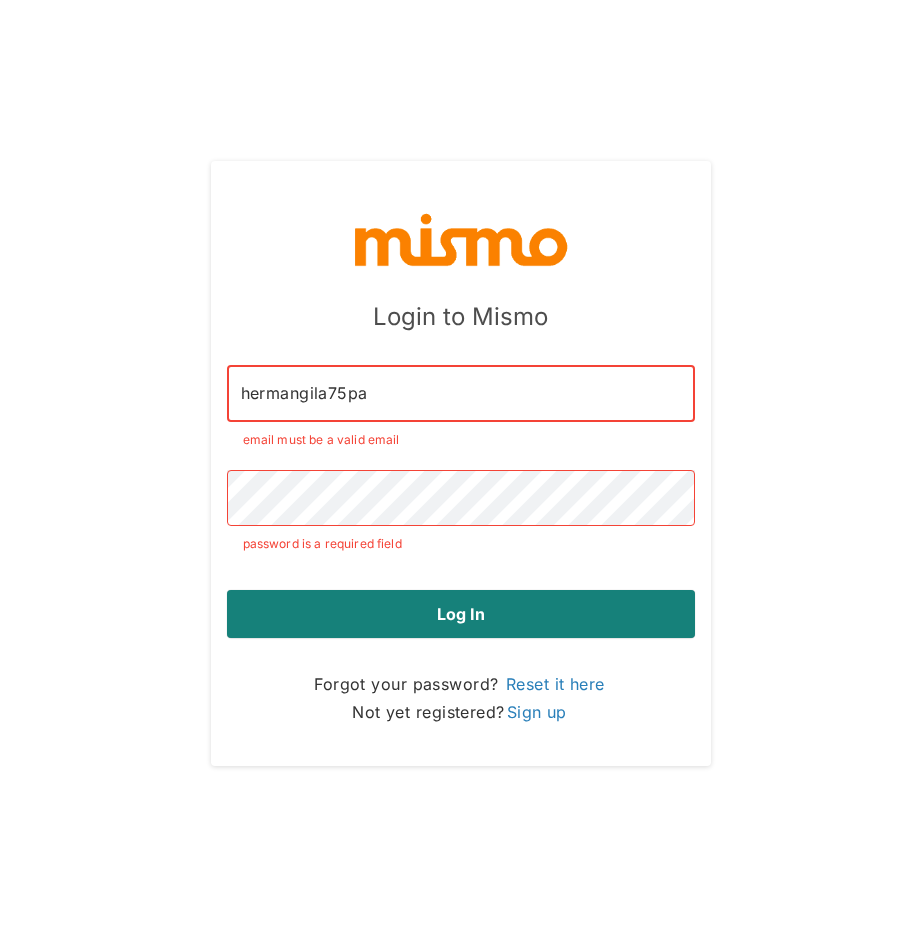 drag, startPoint x: 381, startPoint y: 393, endPoint x: 368, endPoint y: 392, distance: 13.038404 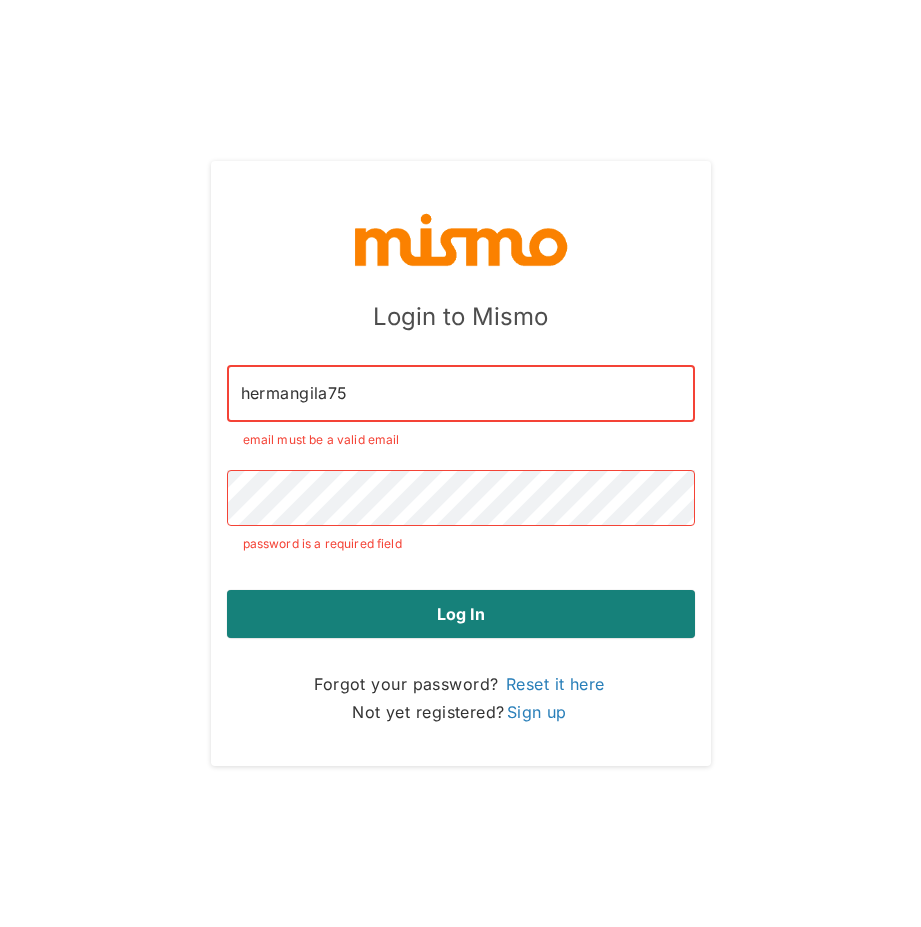 type on "hermangila75" 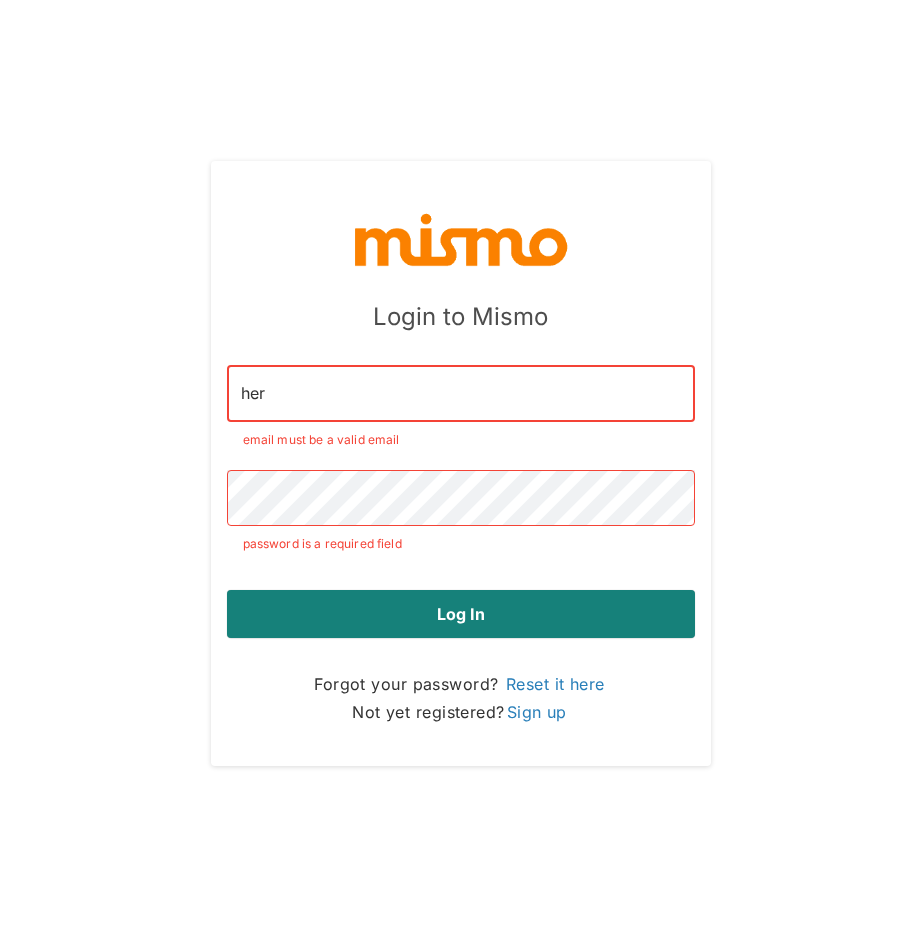 click on "her" at bounding box center [461, 394] 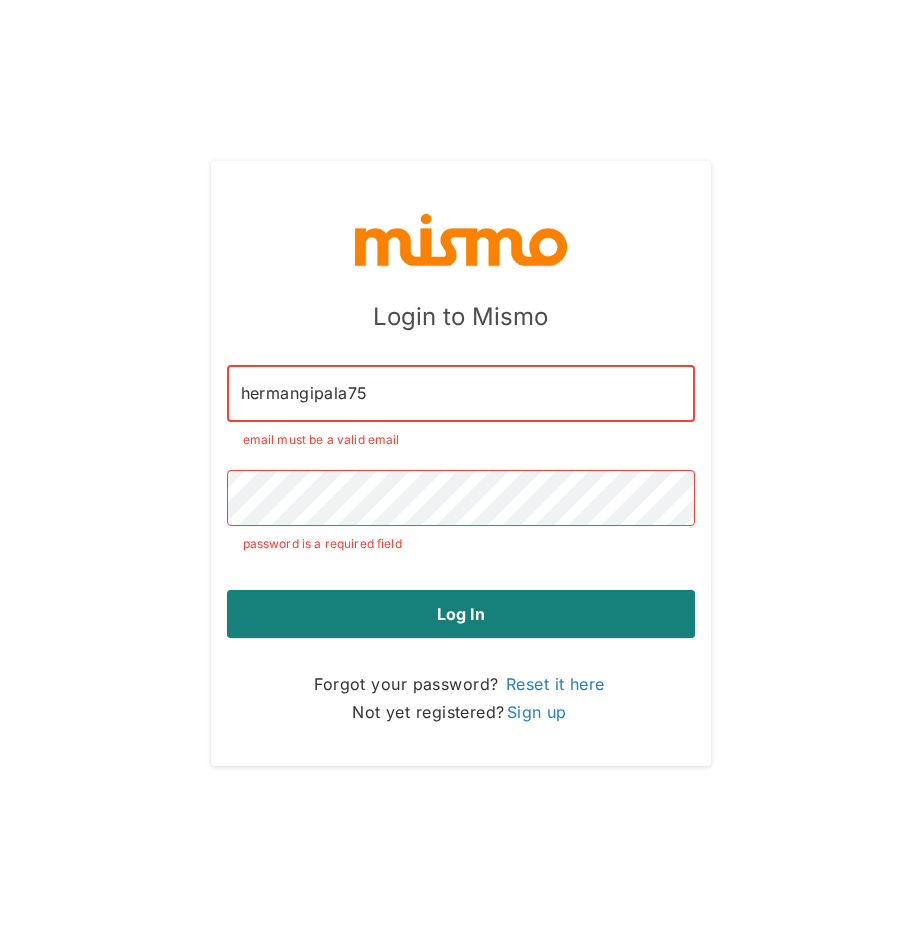 type on "hermangipala75" 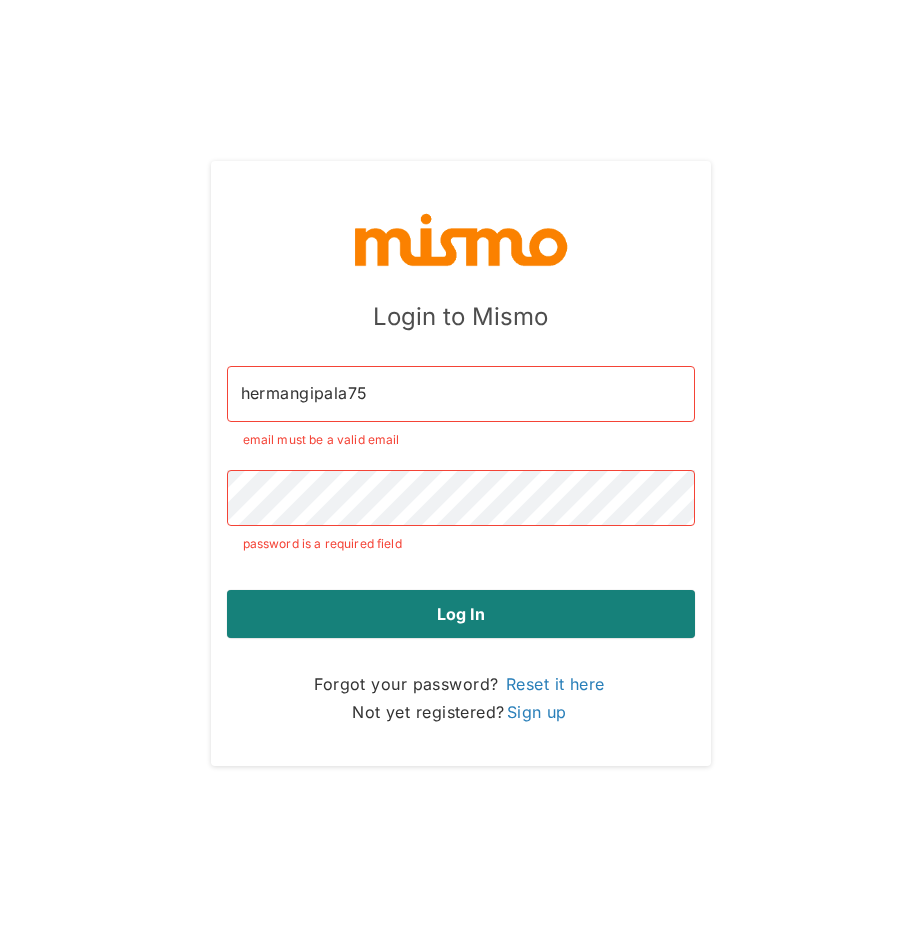 click on "hermangipala75" at bounding box center [461, 394] 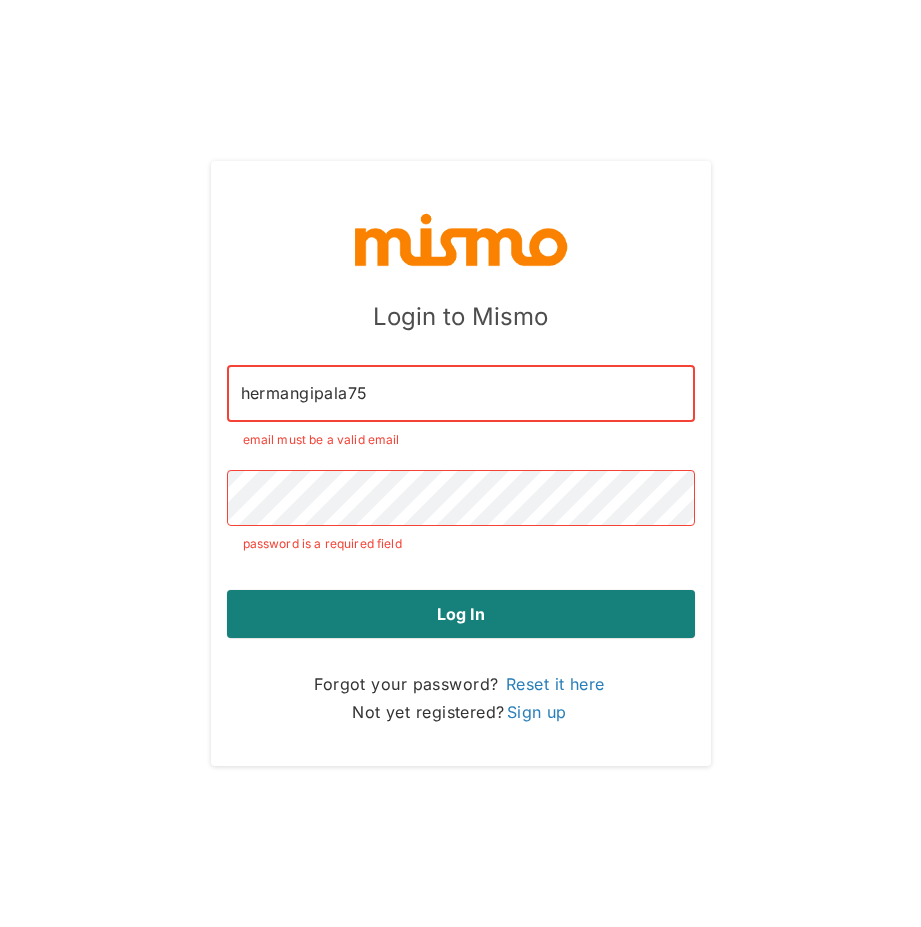drag, startPoint x: 415, startPoint y: 398, endPoint x: -19, endPoint y: 364, distance: 435.32977 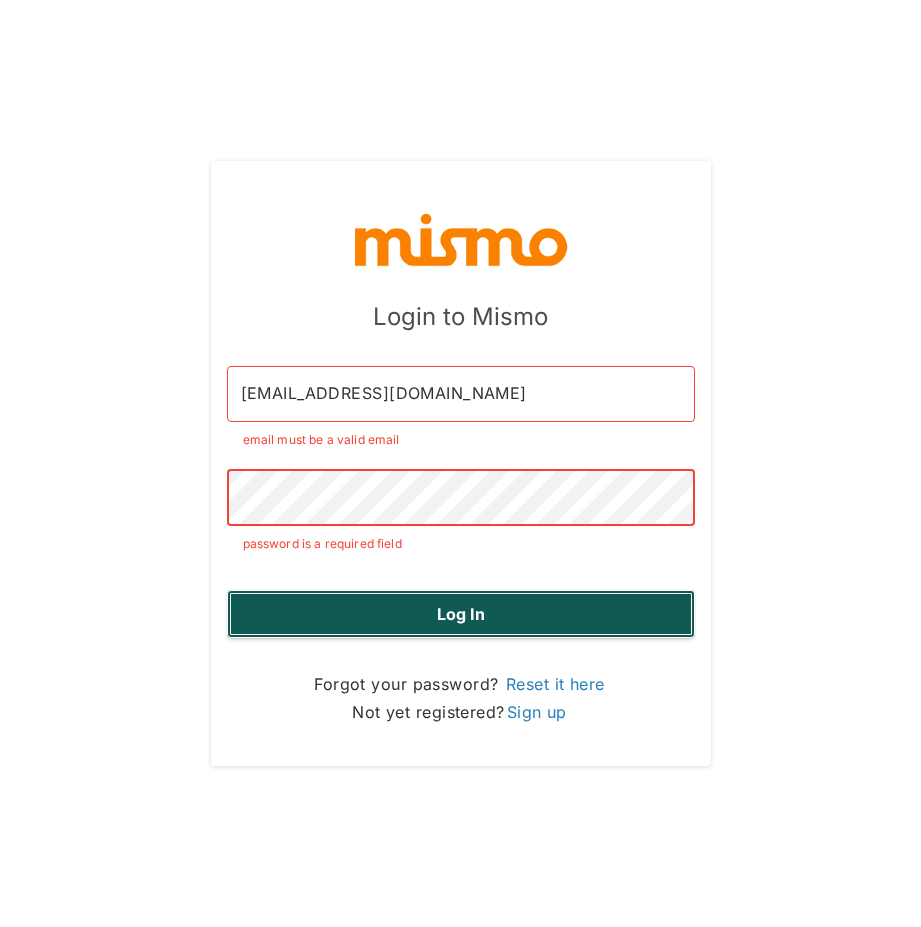 click on "Log in" at bounding box center [461, 614] 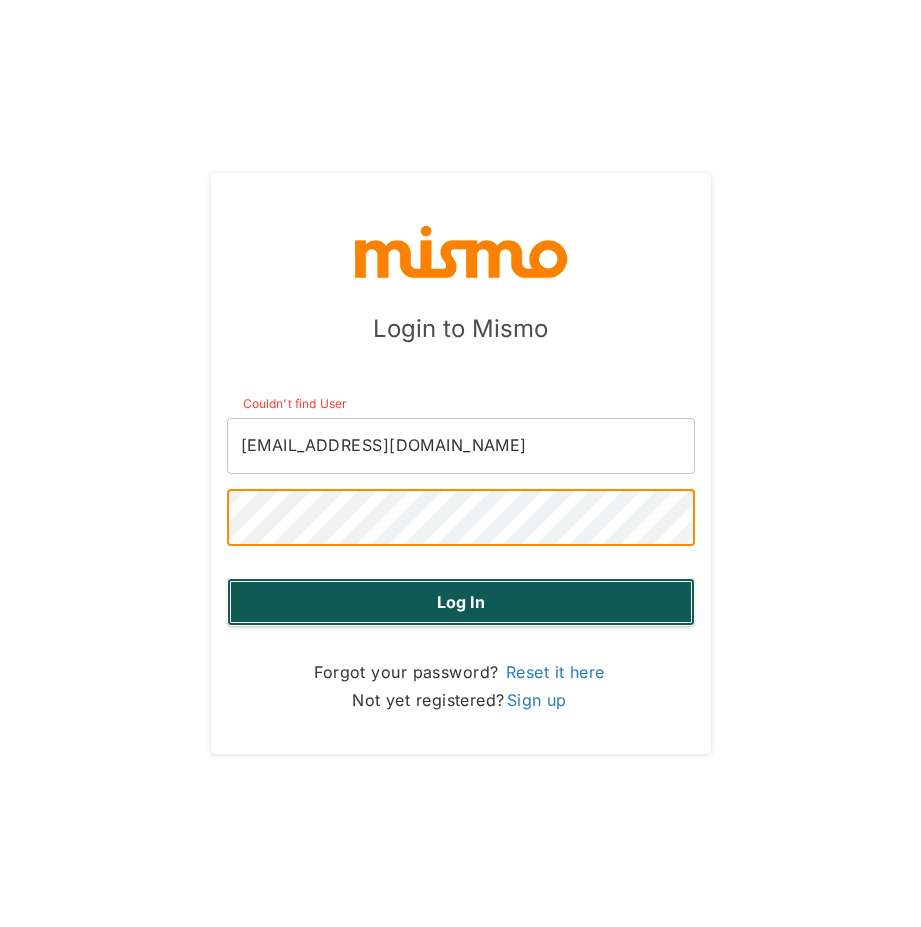 click on "Log in" at bounding box center (461, 602) 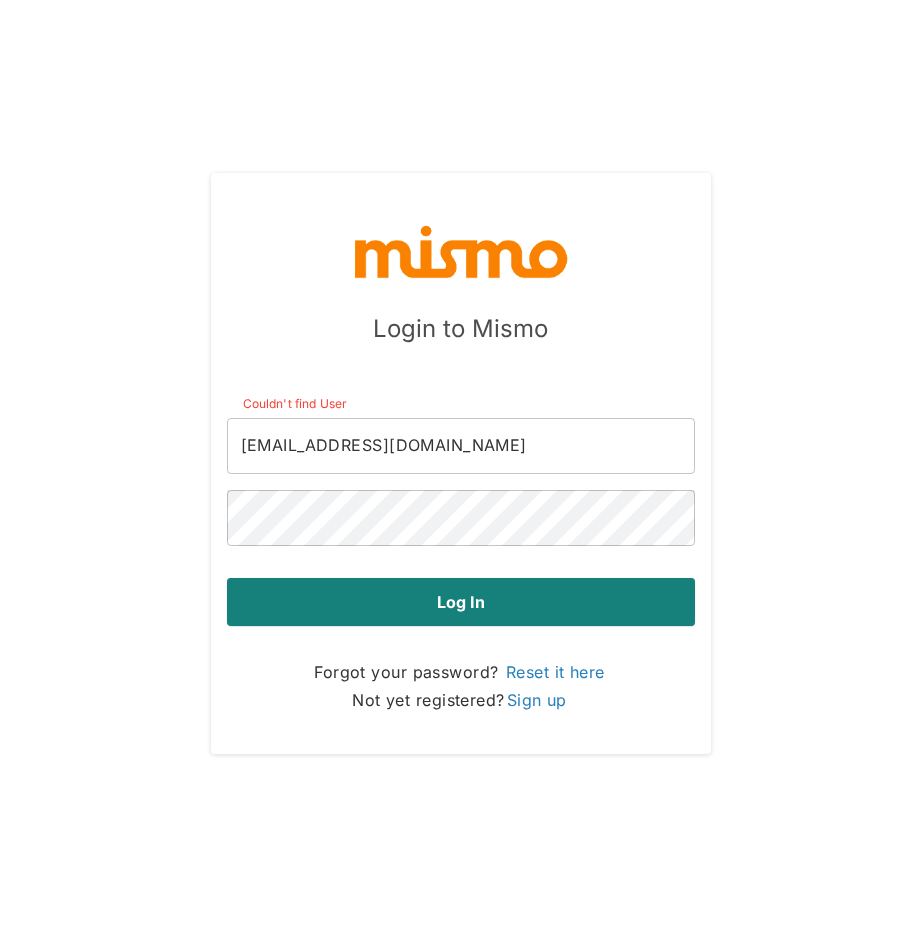 click on "[EMAIL_ADDRESS][DOMAIN_NAME]" at bounding box center [461, 446] 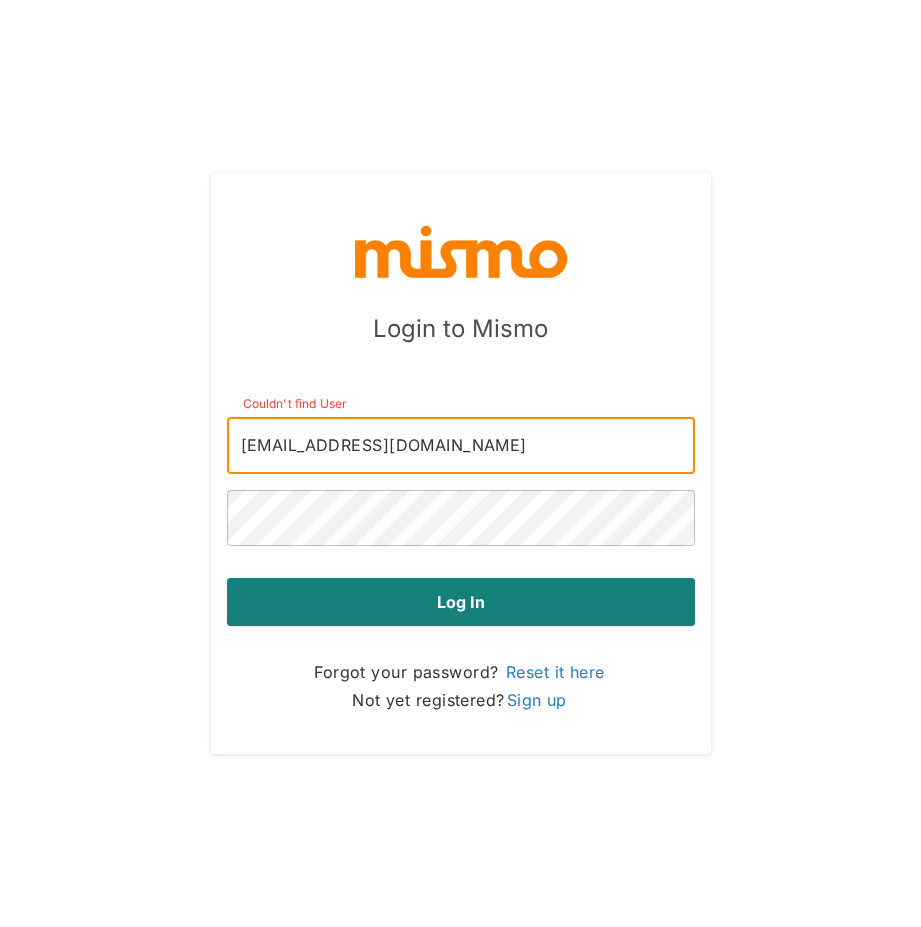 click on "[EMAIL_ADDRESS][DOMAIN_NAME]" at bounding box center [461, 446] 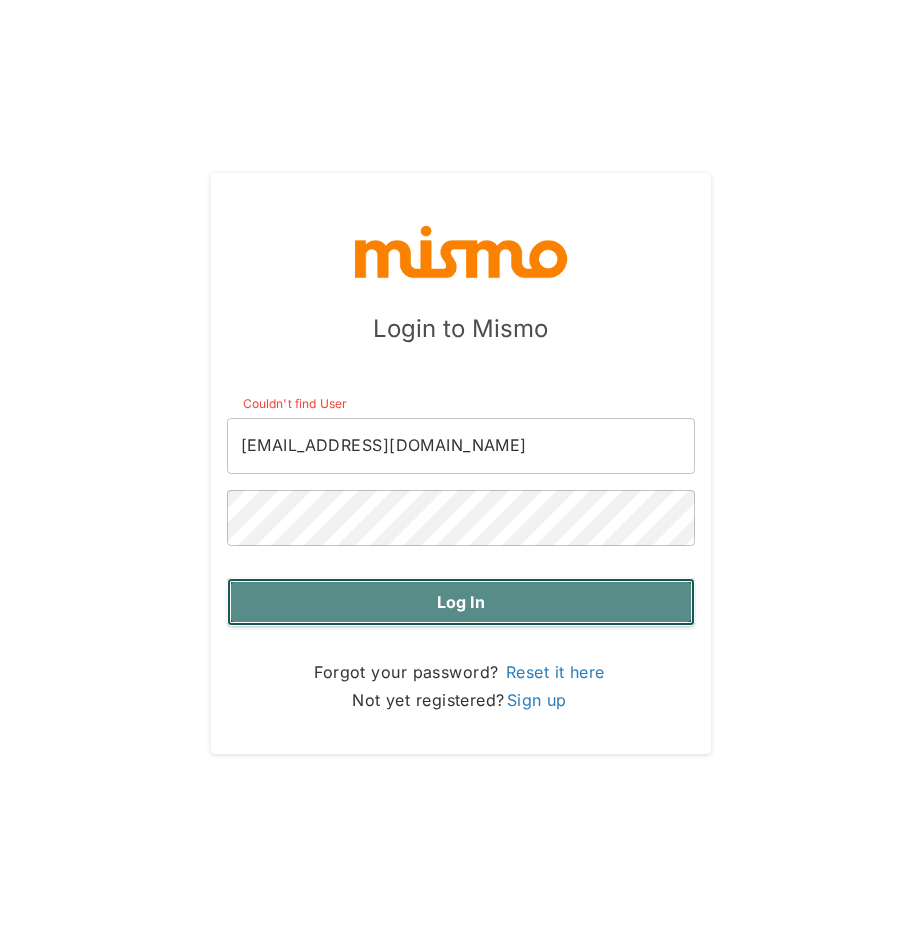 click on "Log in" at bounding box center [461, 602] 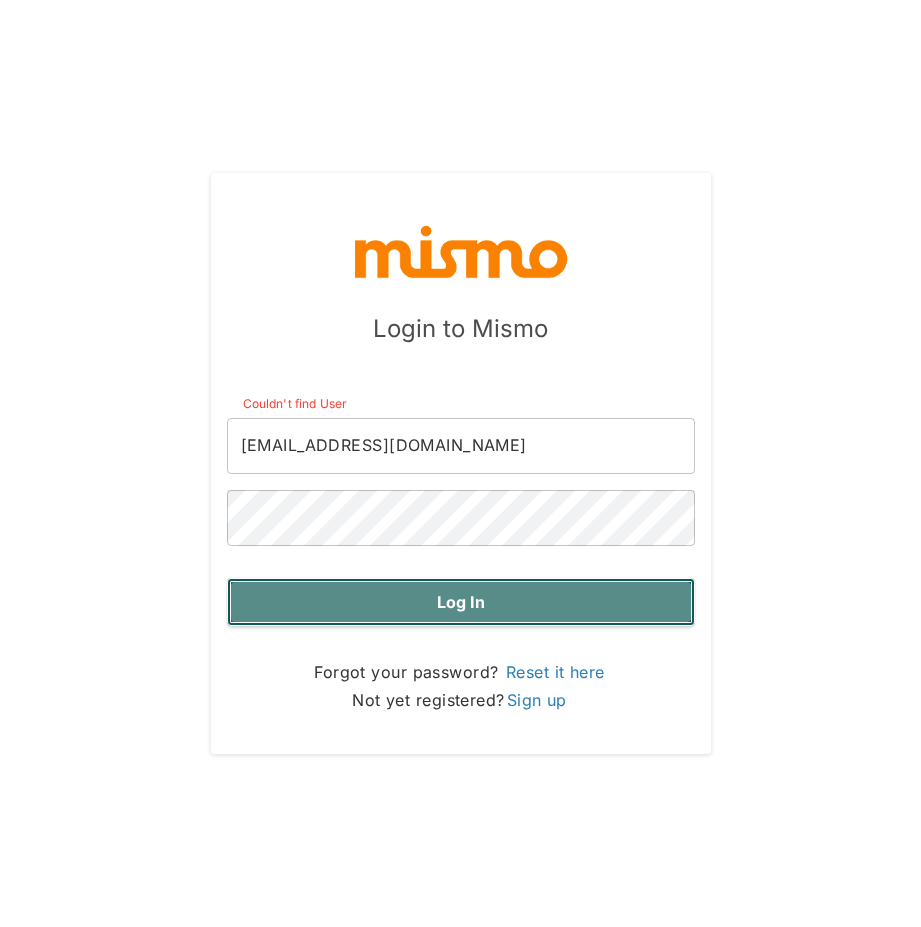 click on "Log in" at bounding box center (461, 602) 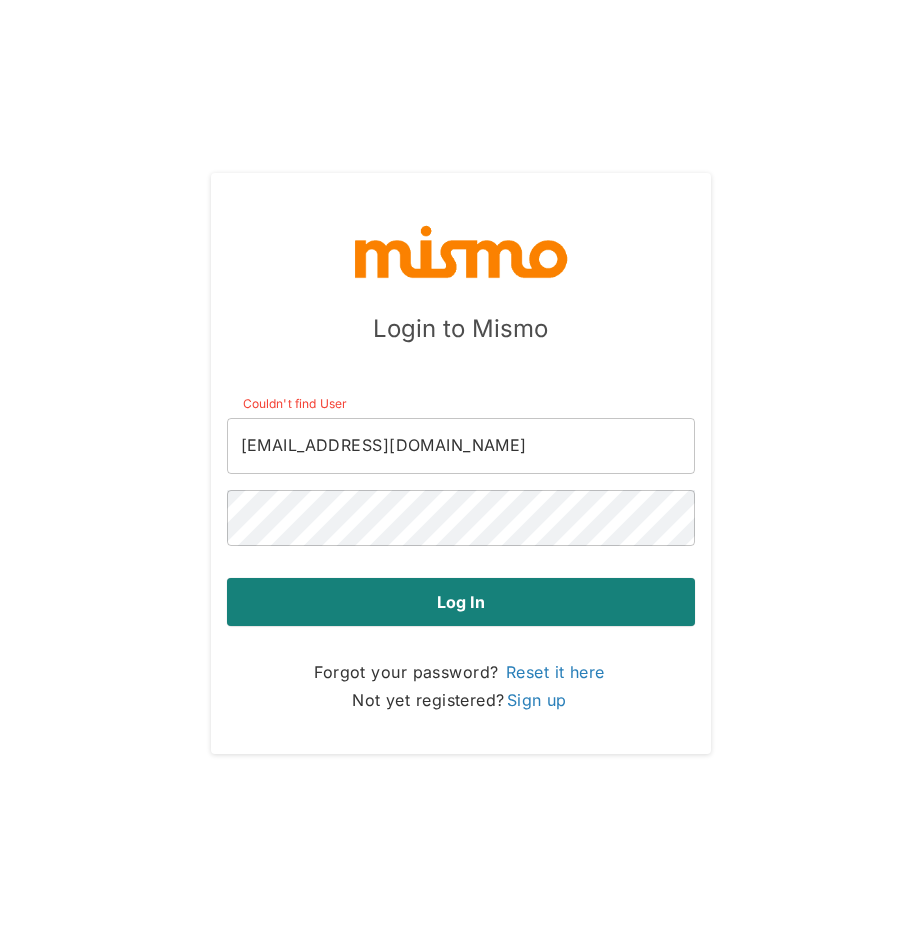 click on "[EMAIL_ADDRESS][DOMAIN_NAME]" at bounding box center (461, 446) 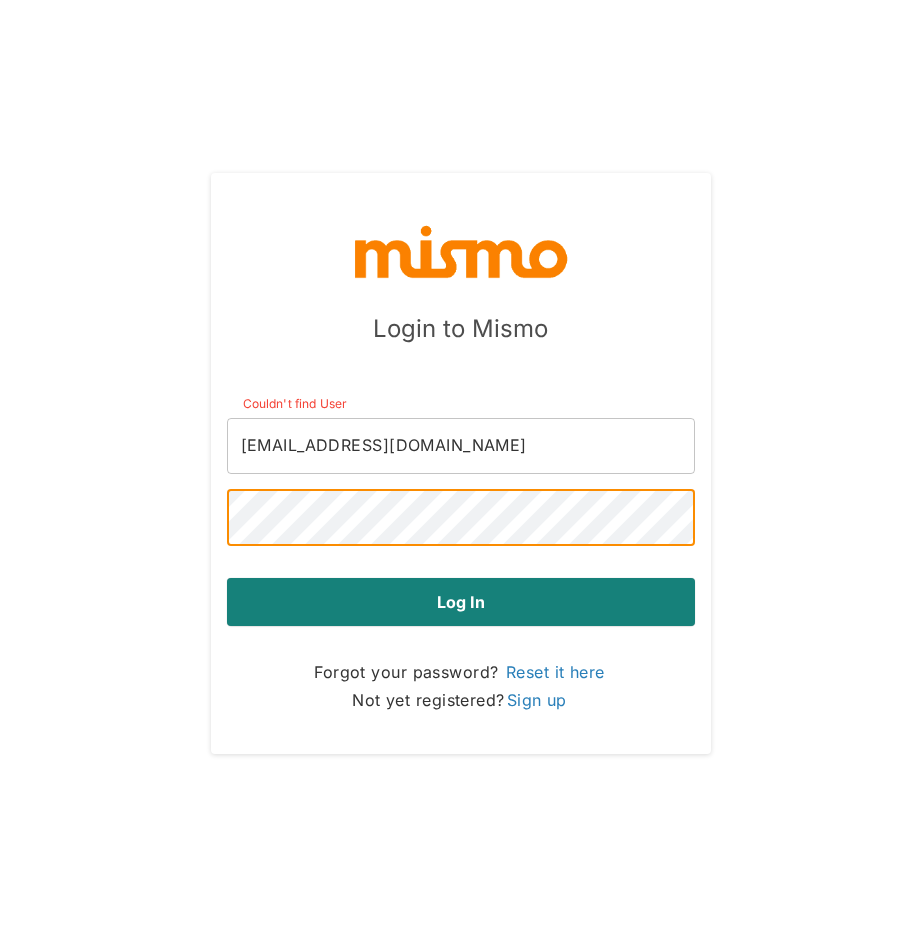 click on "Login to Mismo Couldn't find User [EMAIL_ADDRESS][DOMAIN_NAME] ​ ​ Log in Forgot your password?   Reset it here Not yet registered?  Sign up" at bounding box center (460, 463) 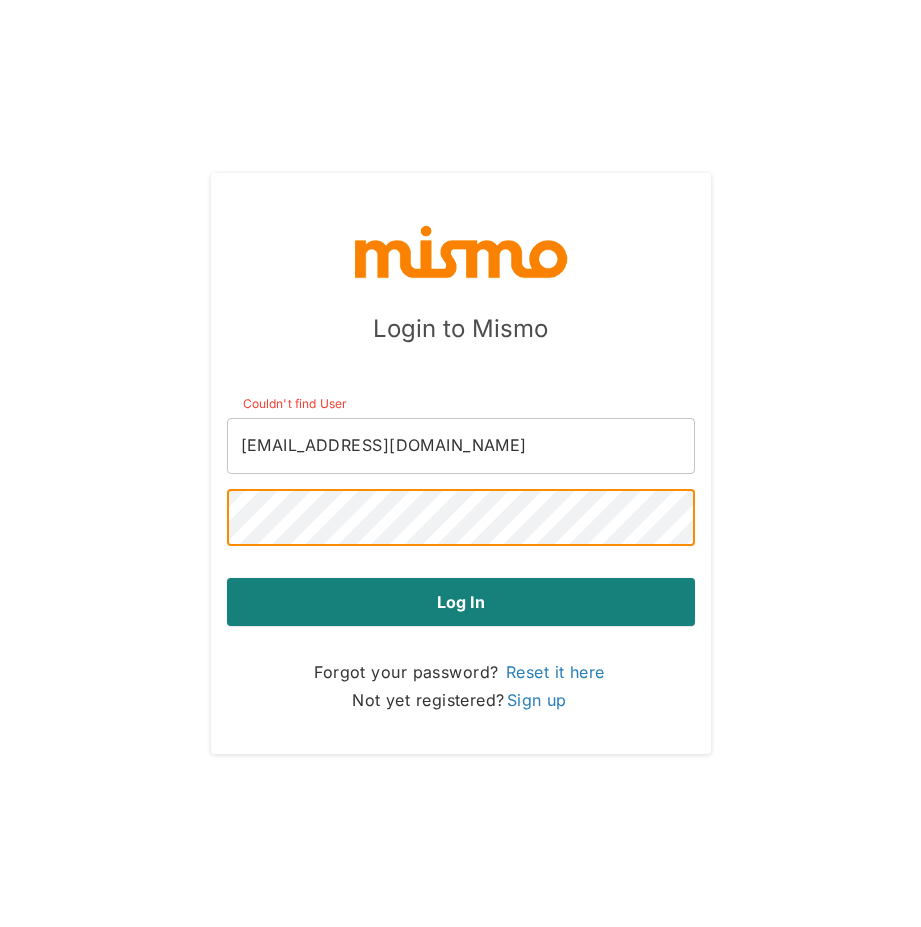 click on "Login to Mismo Couldn't find User [EMAIL_ADDRESS][DOMAIN_NAME] ​ ​ Log in Forgot your password?   Reset it here Not yet registered?  Sign up" at bounding box center [460, 463] 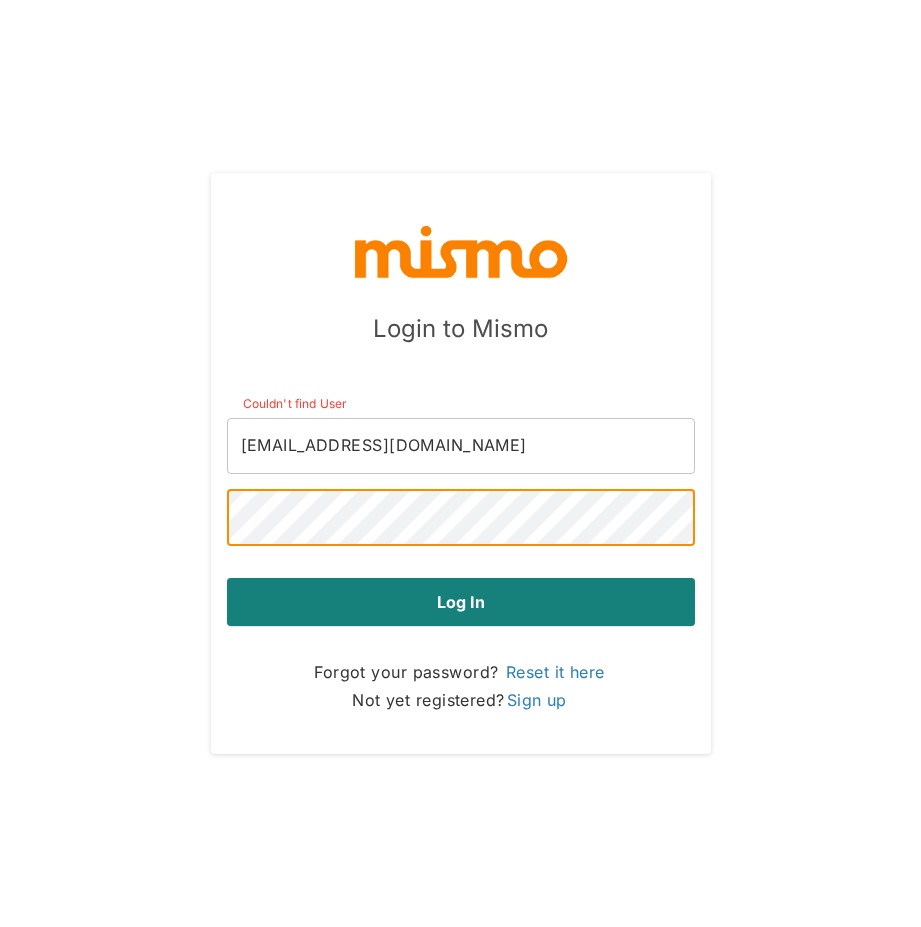 click on "Log in" at bounding box center [461, 602] 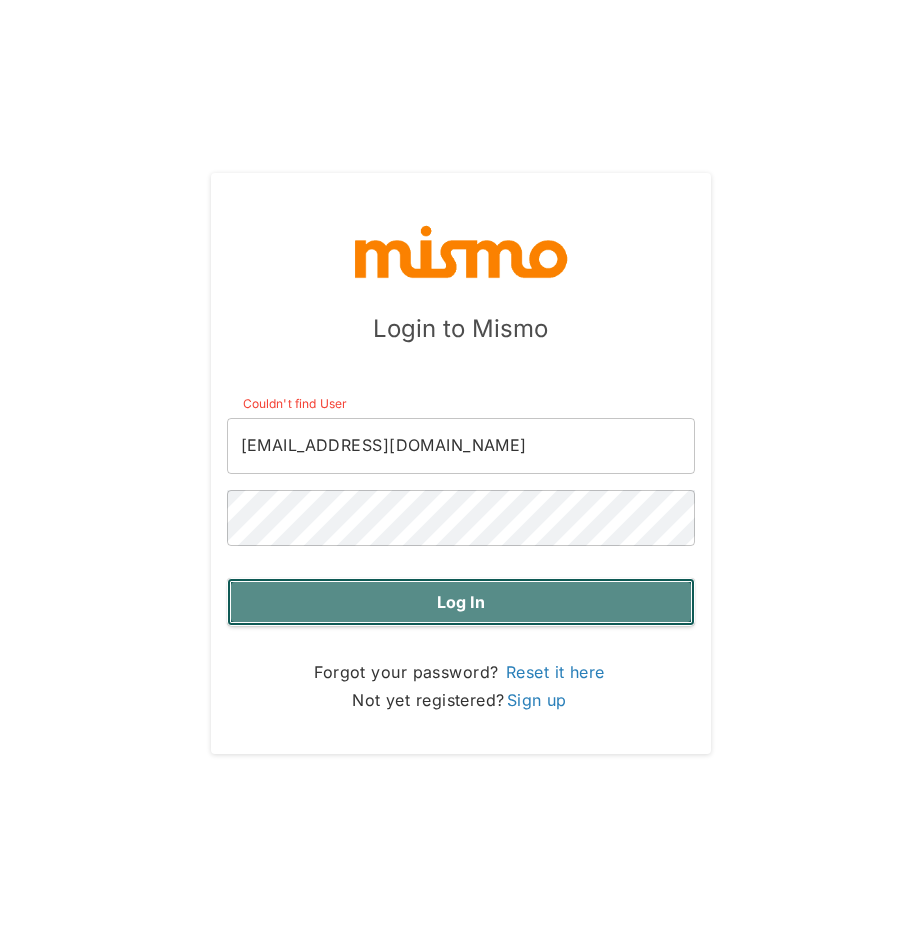 click on "Log in" at bounding box center (461, 602) 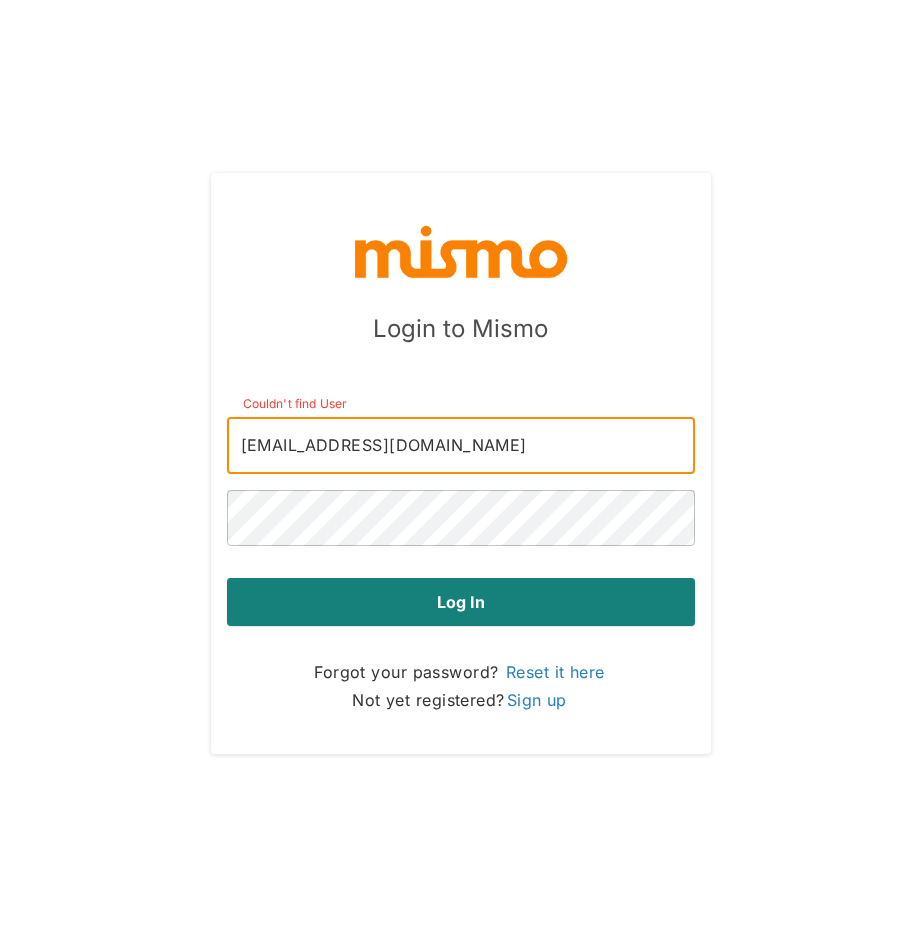 click on "[EMAIL_ADDRESS][DOMAIN_NAME]" at bounding box center (461, 446) 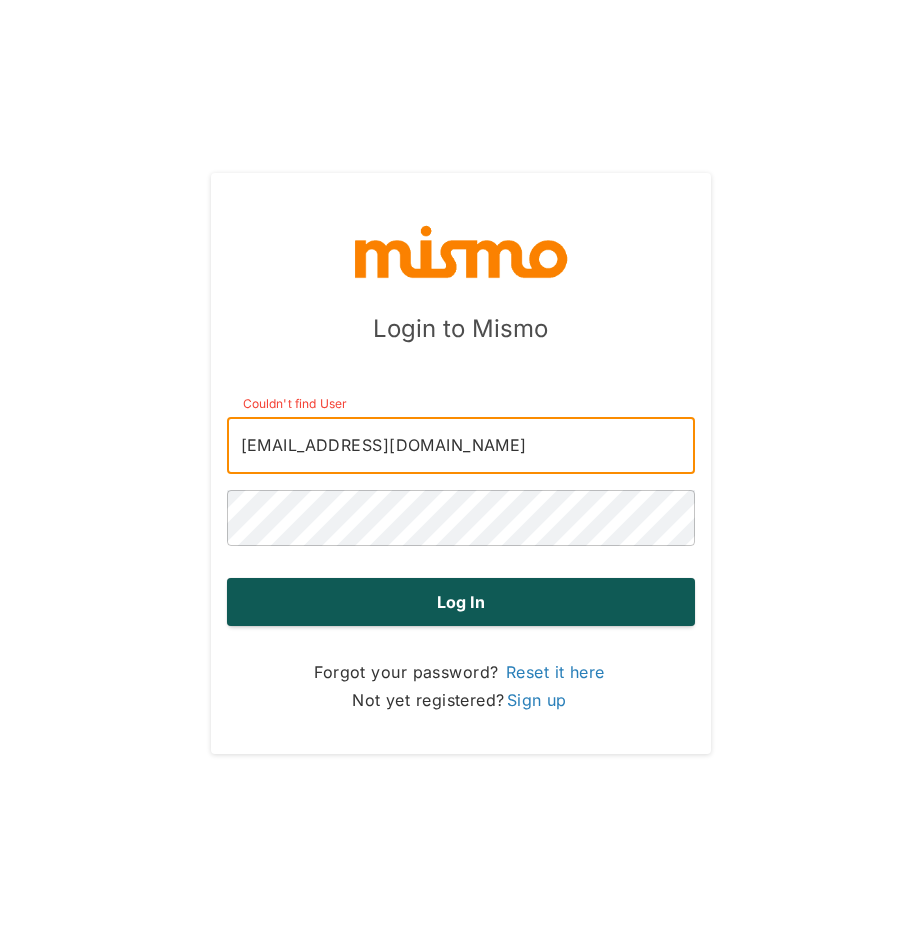 type on "[EMAIL_ADDRESS][DOMAIN_NAME]" 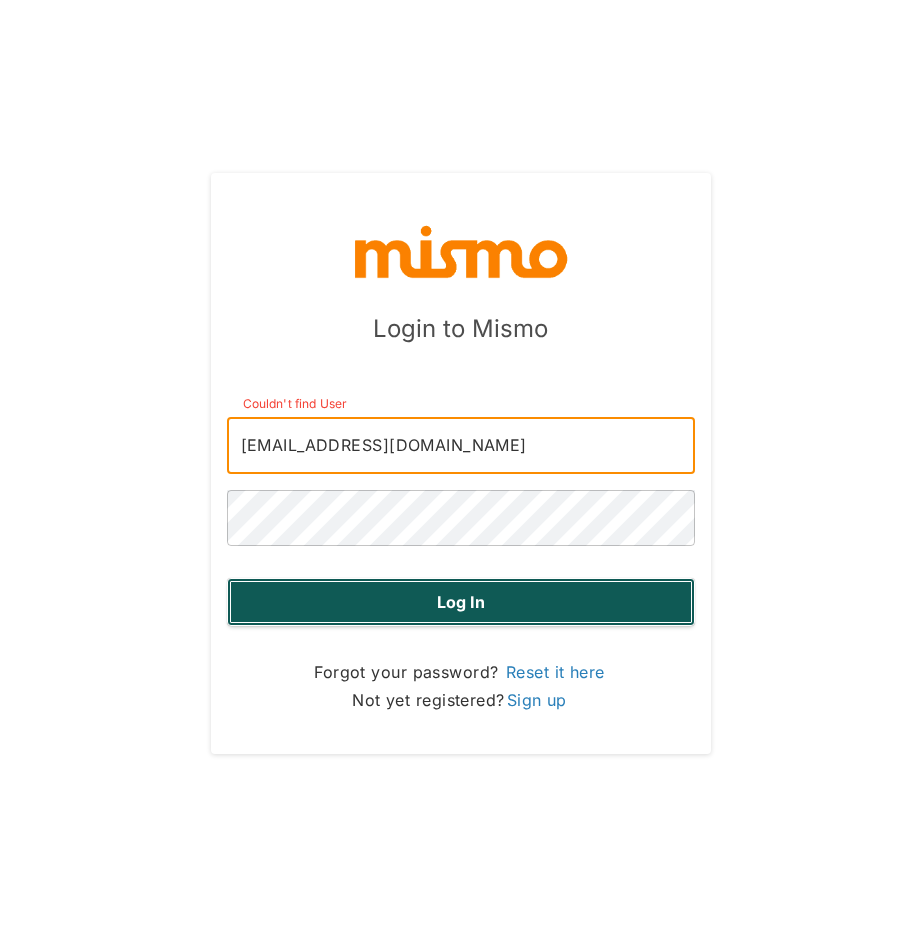 click on "Log in" at bounding box center (461, 602) 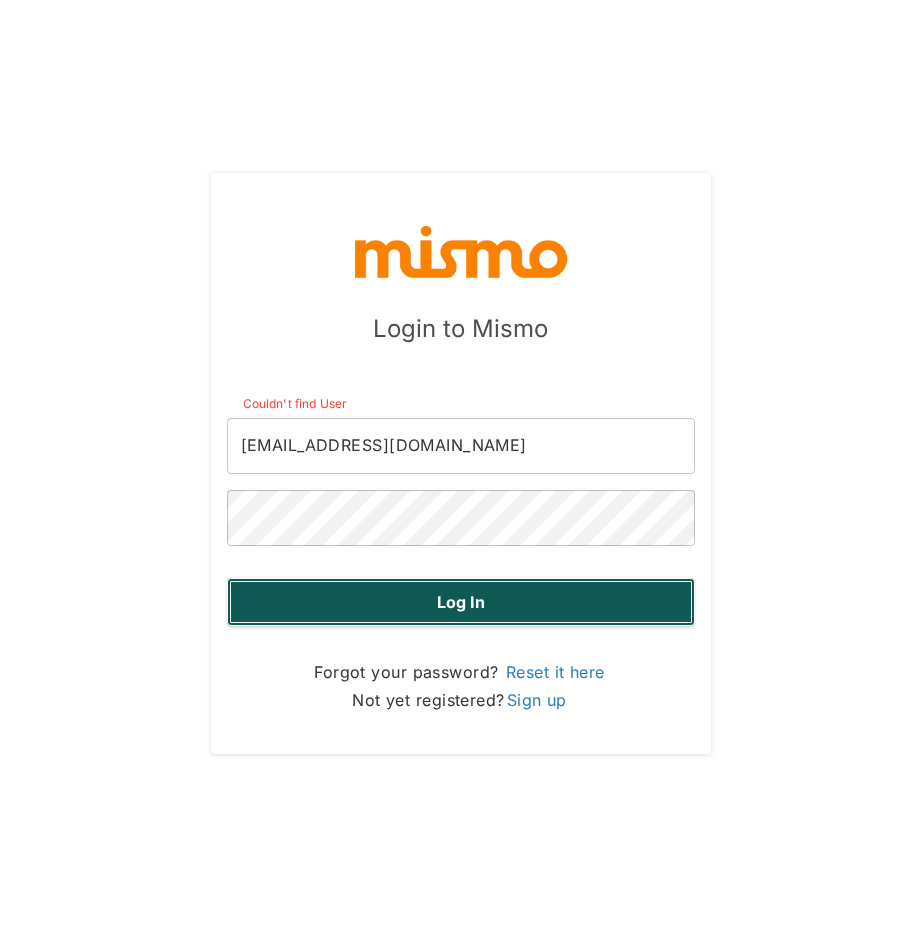 click on "Log in" at bounding box center (461, 602) 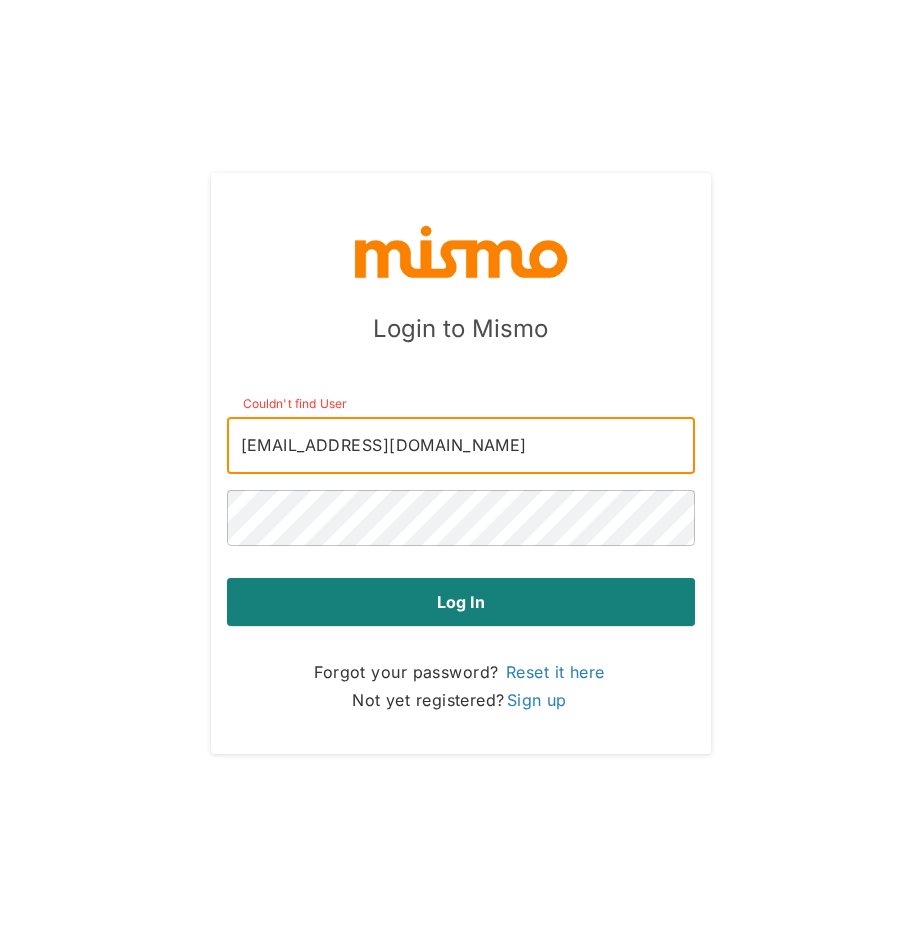 click on "[EMAIL_ADDRESS][DOMAIN_NAME]" at bounding box center [461, 446] 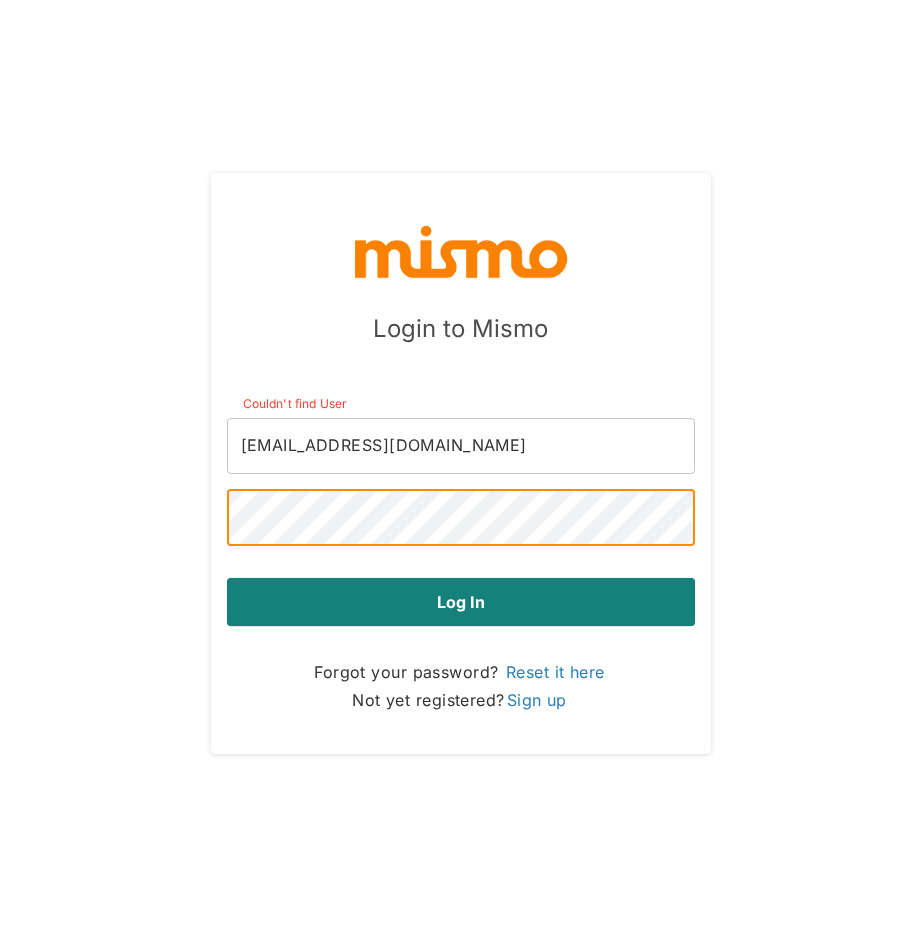 click on "[EMAIL_ADDRESS][DOMAIN_NAME]" at bounding box center [461, 446] 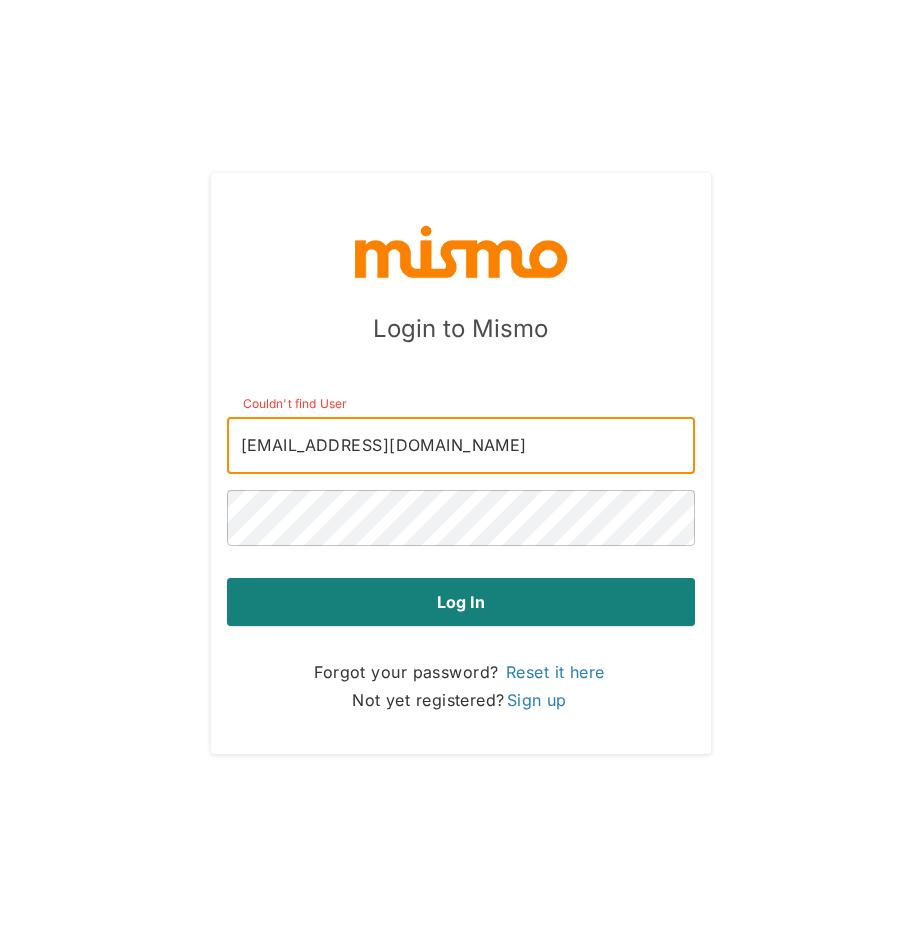click on "[EMAIL_ADDRESS][DOMAIN_NAME]" at bounding box center [461, 446] 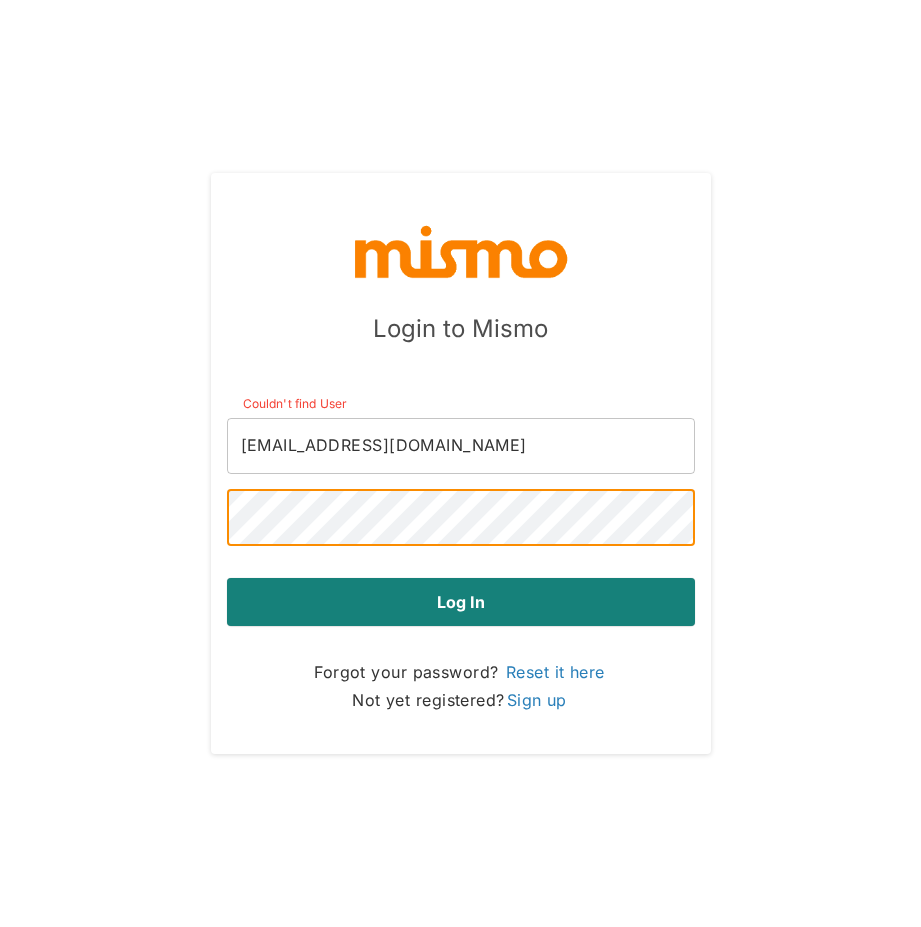 click on "Log in" at bounding box center [461, 602] 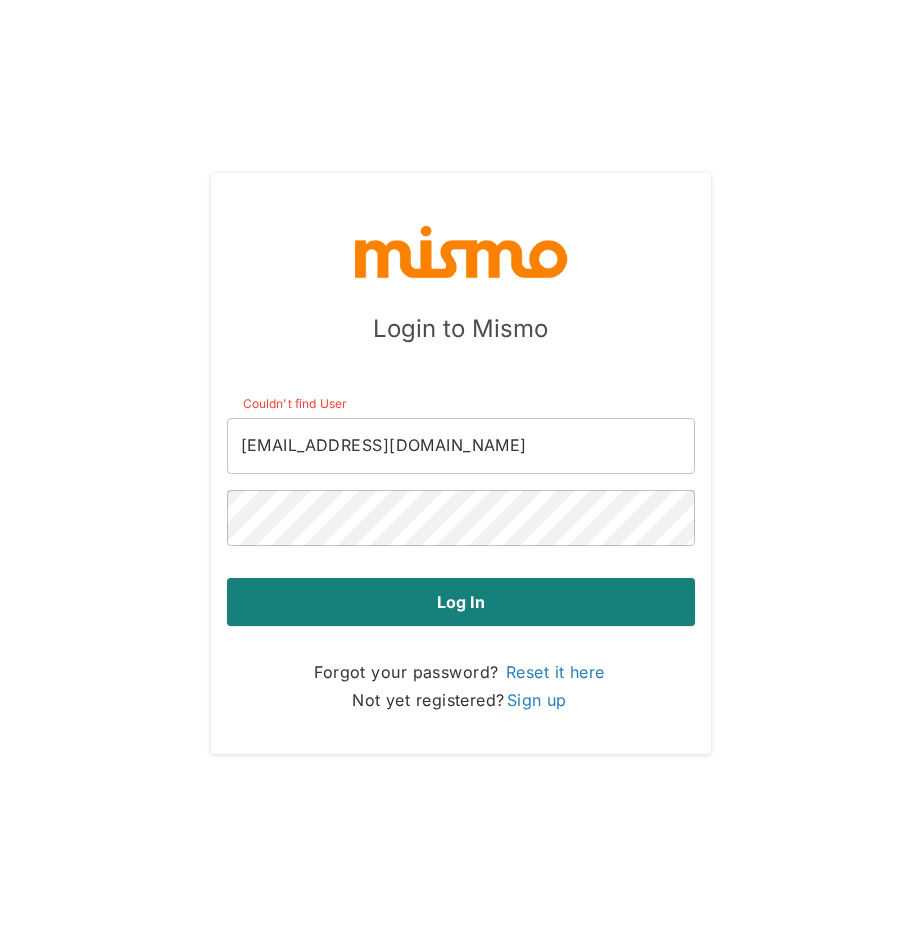 click on "Login to Mismo Couldn't find User [EMAIL_ADDRESS][DOMAIN_NAME] ​ ​ Log in Forgot your password?   Reset it here Not yet registered?  Sign up" at bounding box center (460, 463) 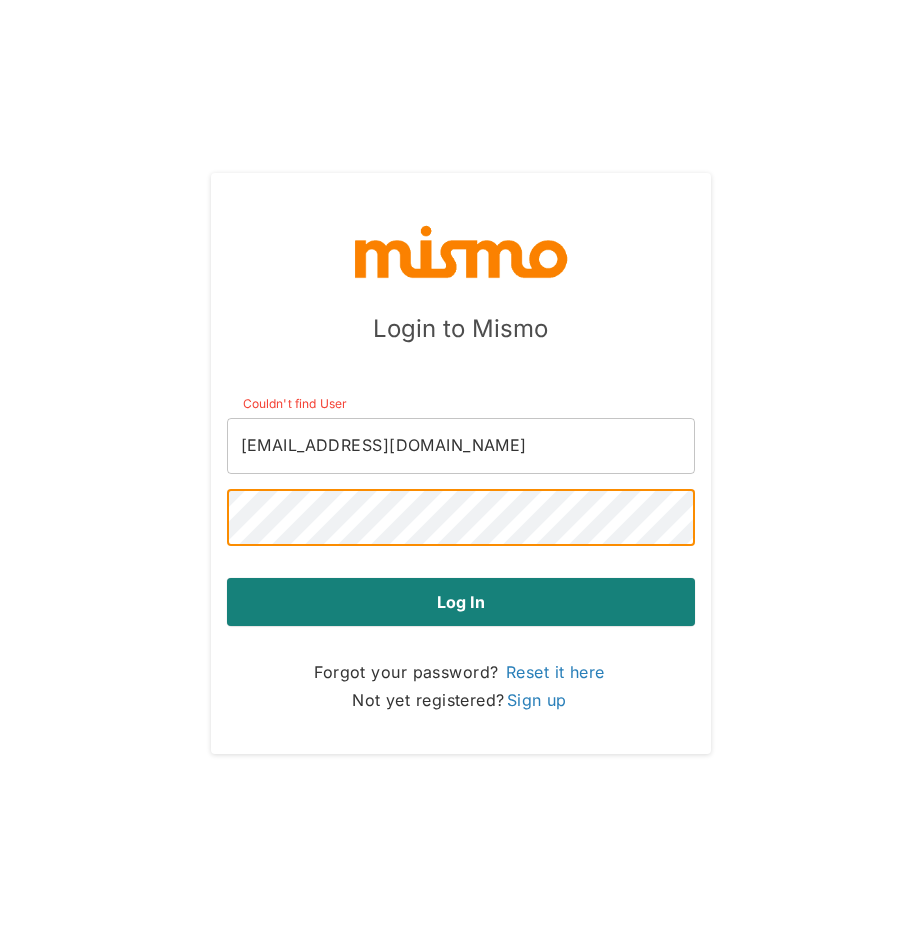 click on "Log in" at bounding box center [461, 602] 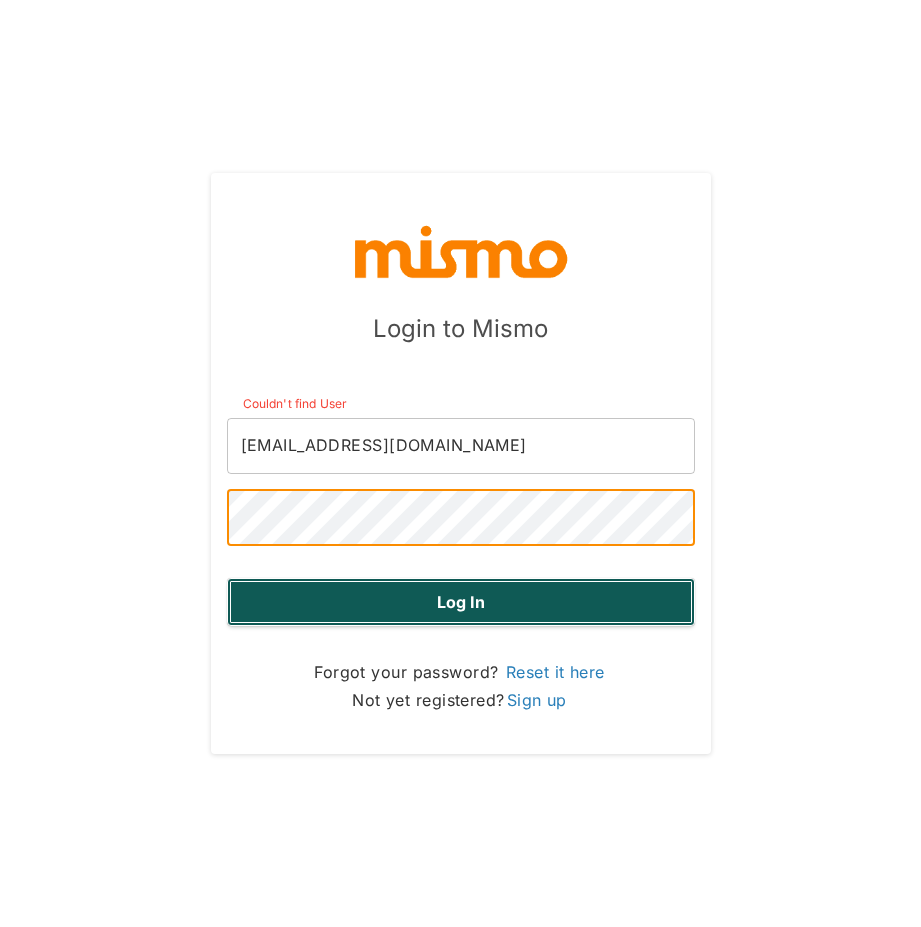 click on "Log in" at bounding box center (461, 602) 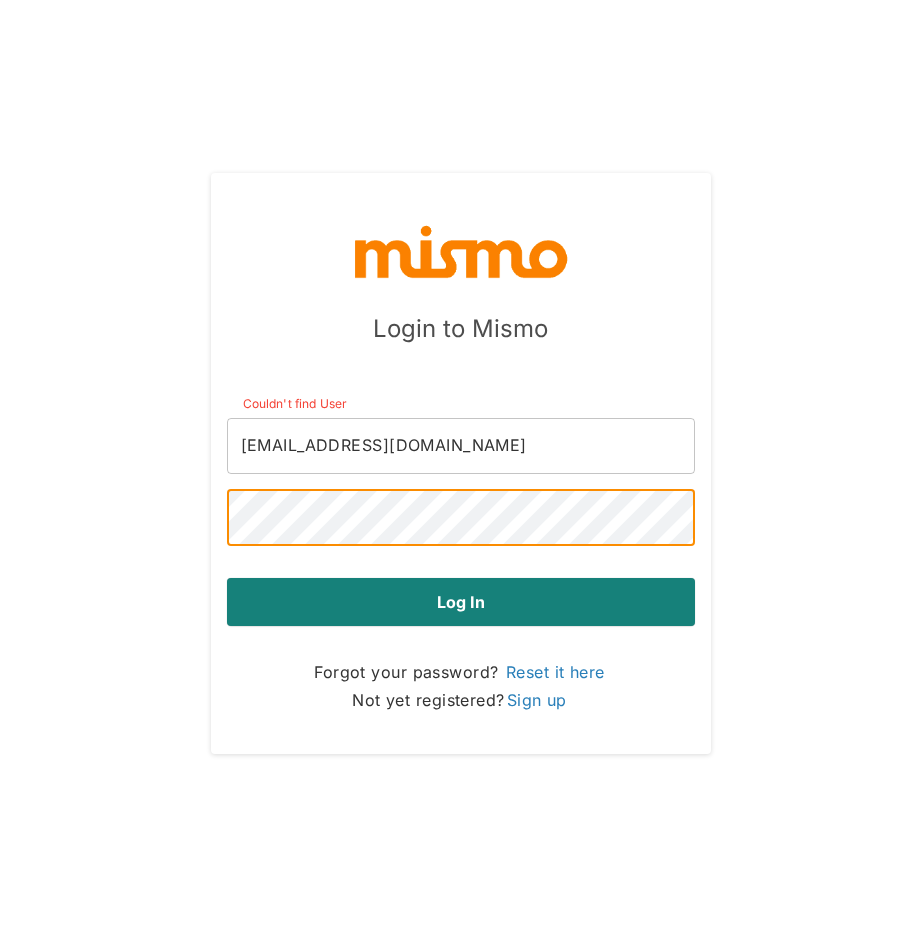 click on "Log in" at bounding box center (461, 602) 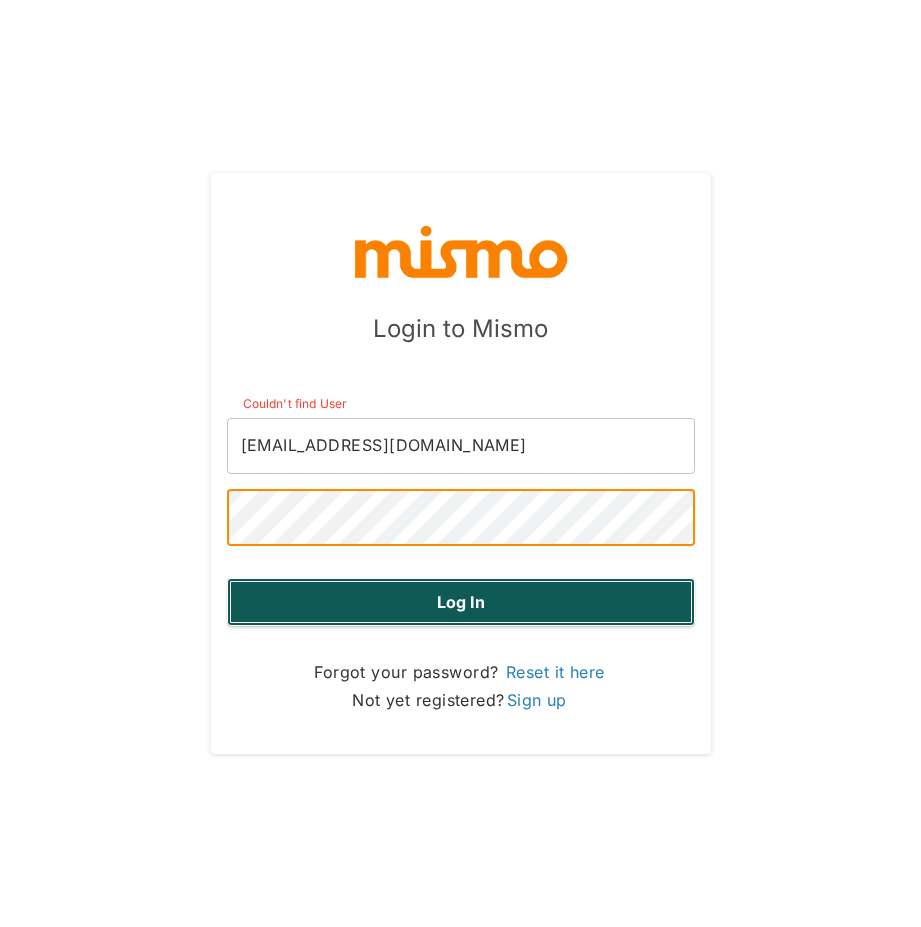 click on "Log in" at bounding box center (461, 602) 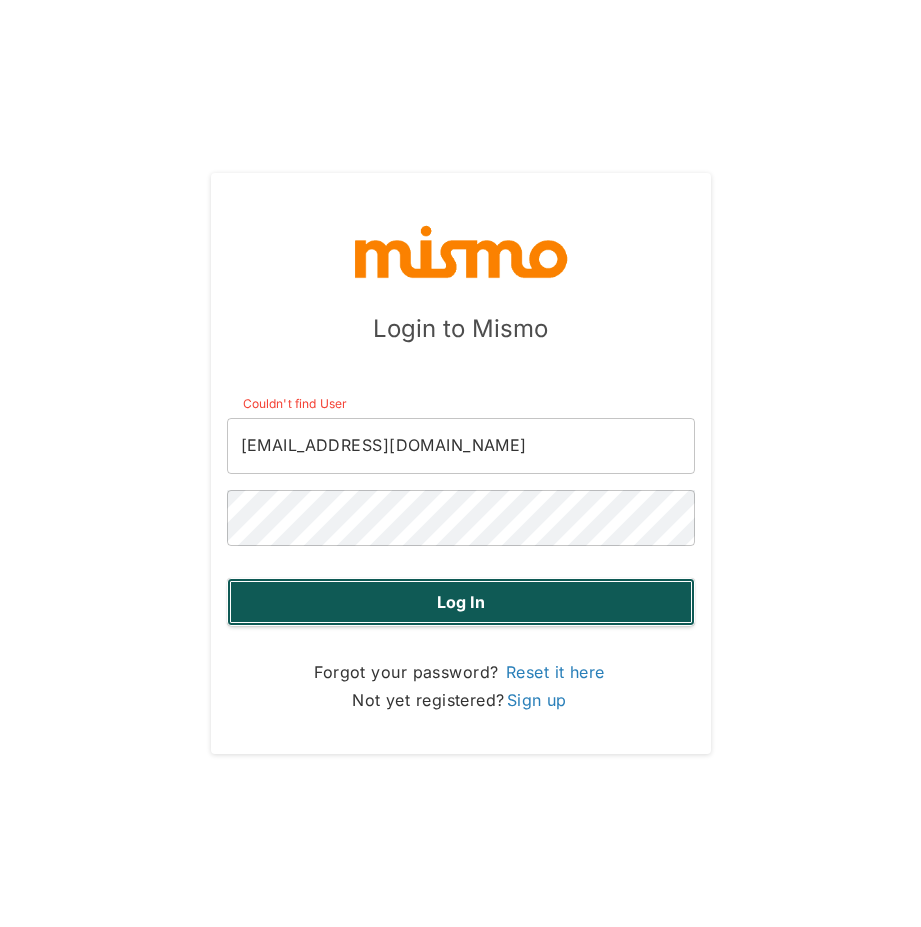 click on "Log in" at bounding box center [461, 602] 